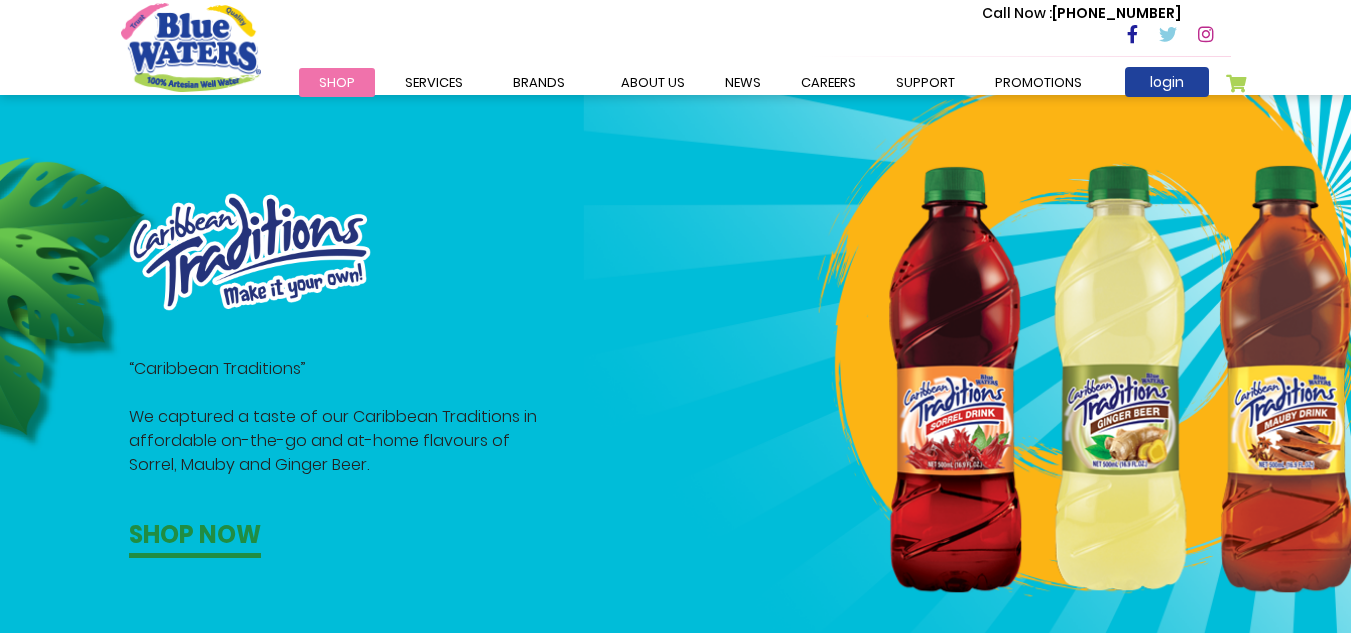 scroll, scrollTop: 997, scrollLeft: 0, axis: vertical 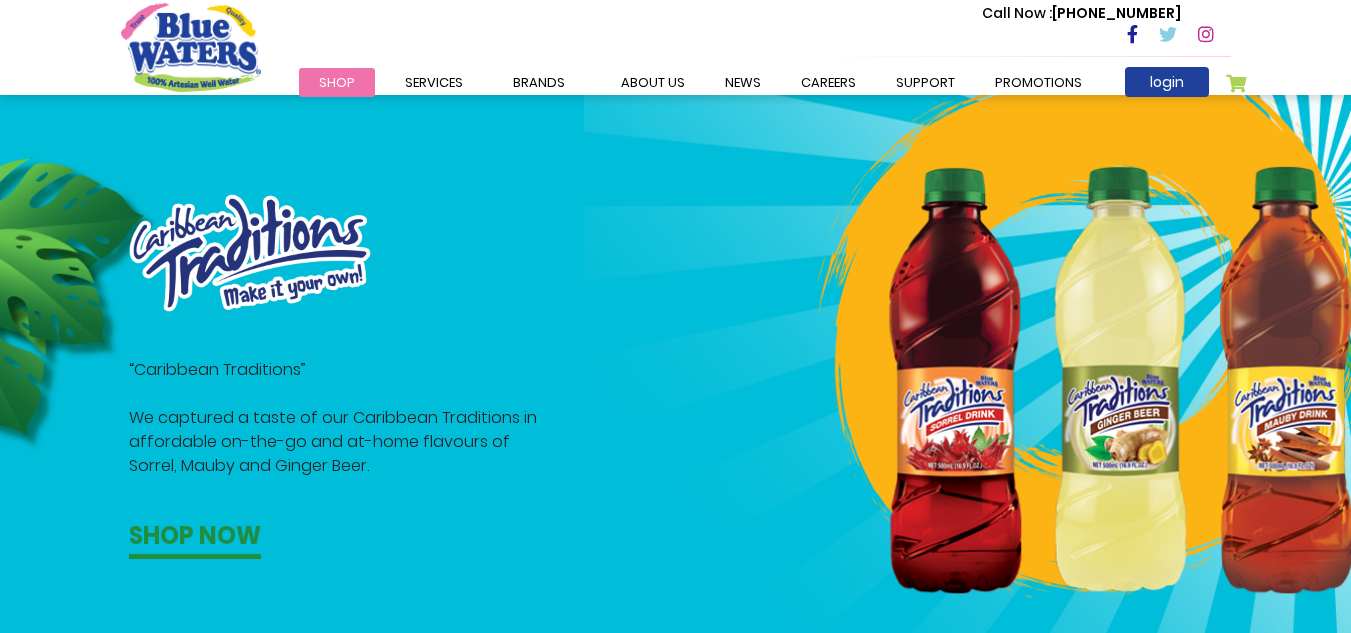 click on "Shop" at bounding box center (337, 82) 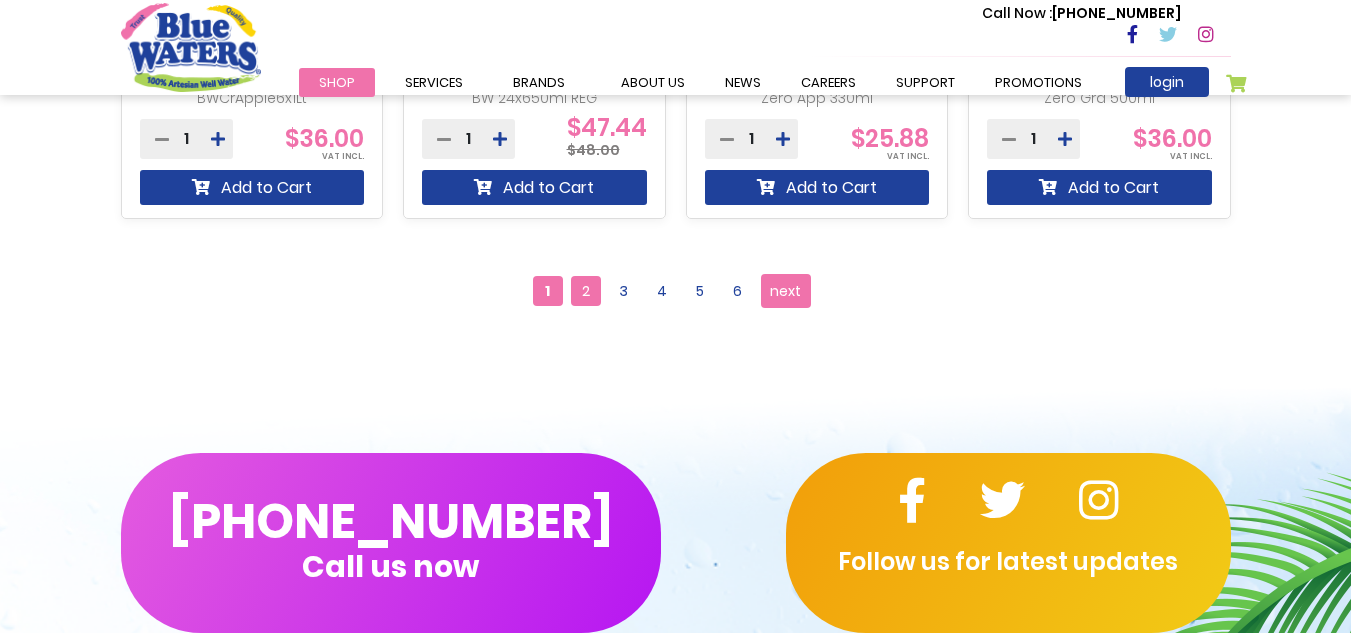 scroll, scrollTop: 2076, scrollLeft: 0, axis: vertical 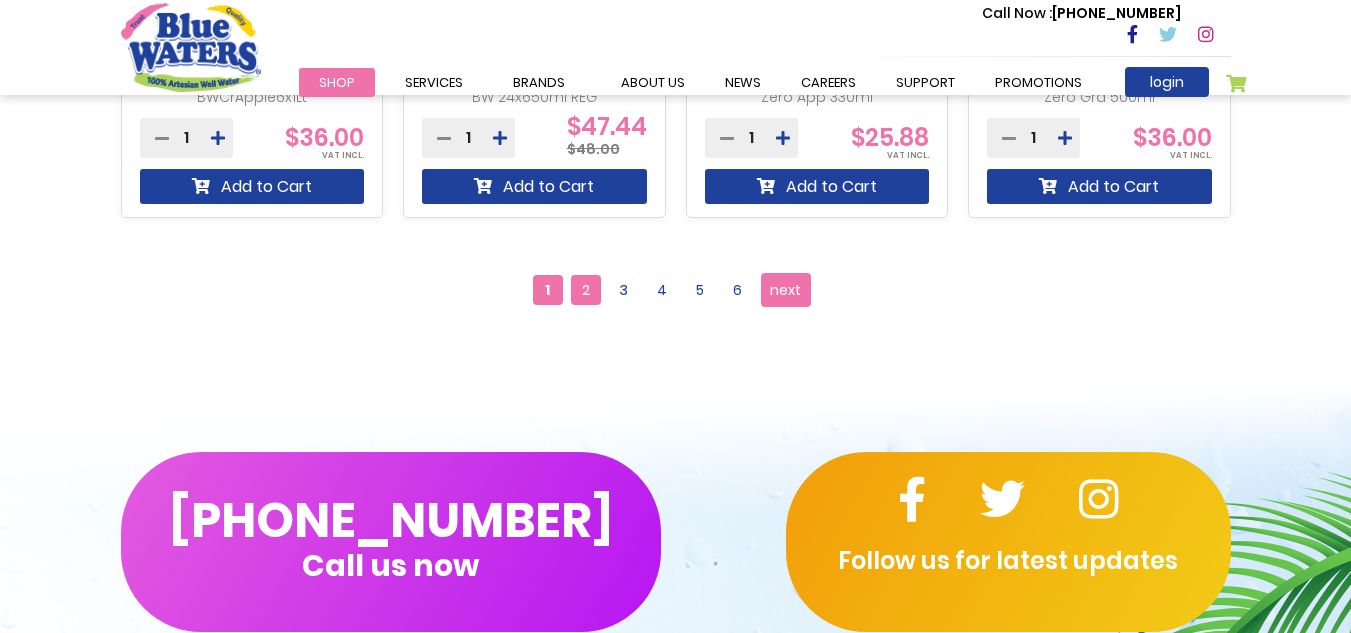 click on "2" at bounding box center [586, 290] 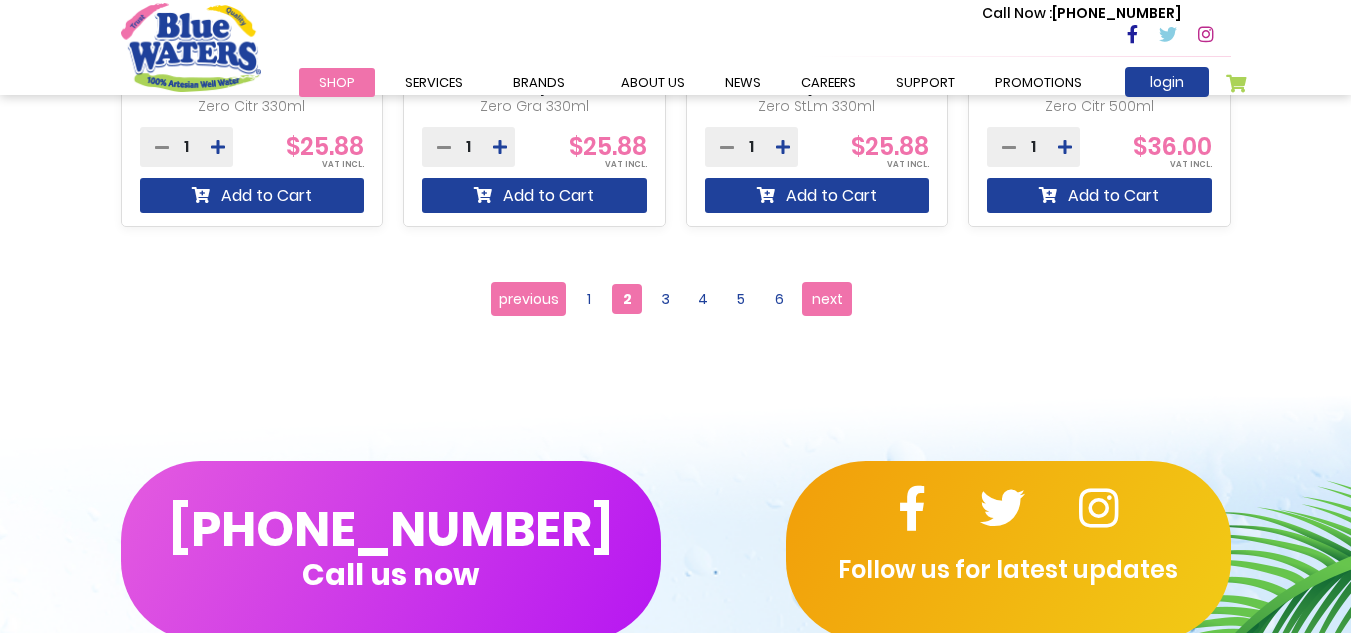 scroll, scrollTop: 2079, scrollLeft: 0, axis: vertical 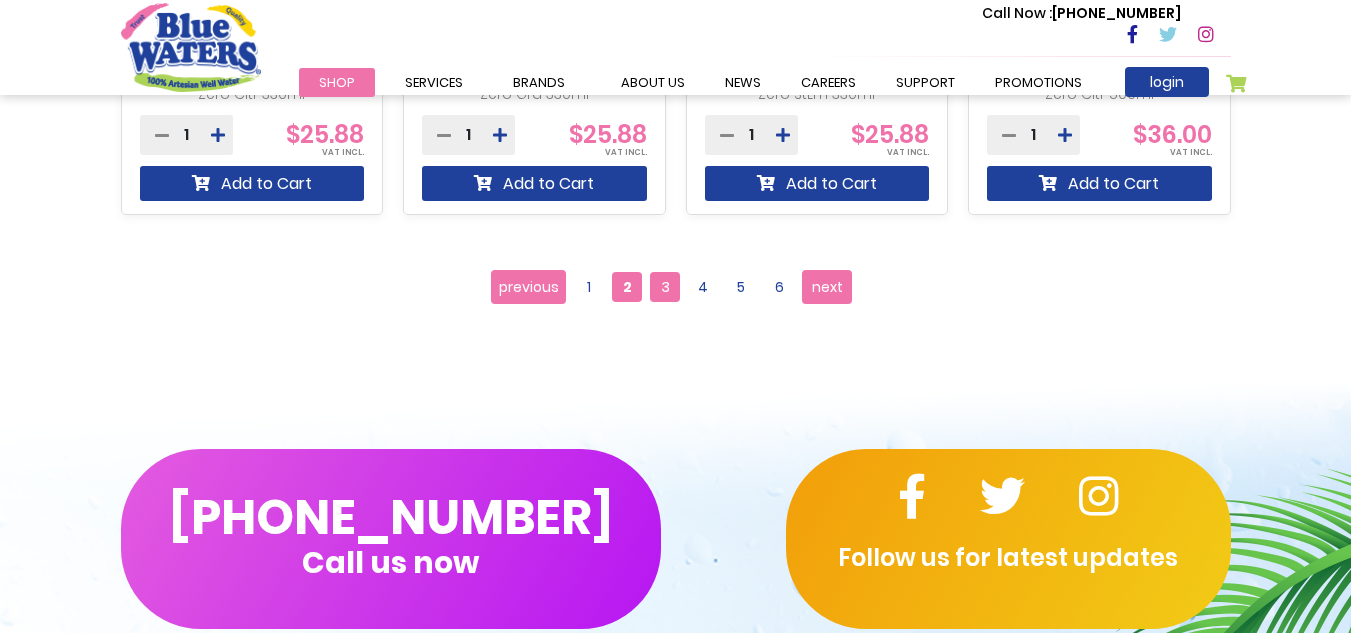 click on "3" at bounding box center (665, 287) 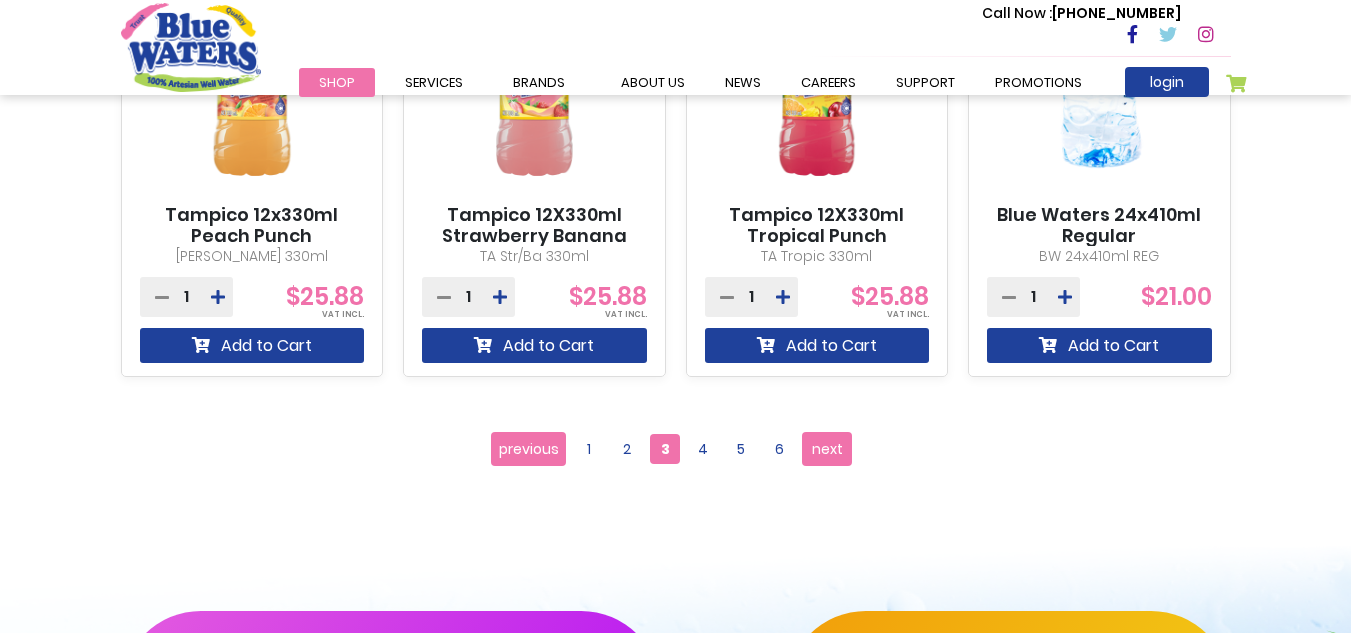 scroll, scrollTop: 1918, scrollLeft: 0, axis: vertical 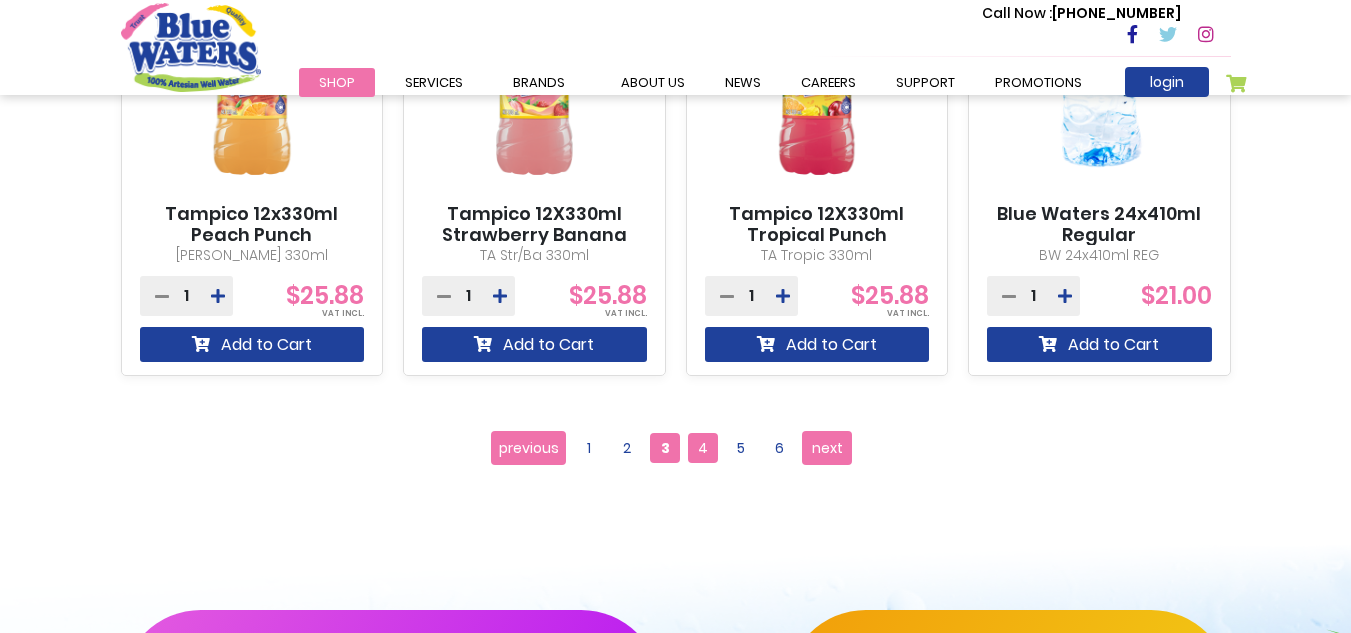 click on "4" at bounding box center [703, 448] 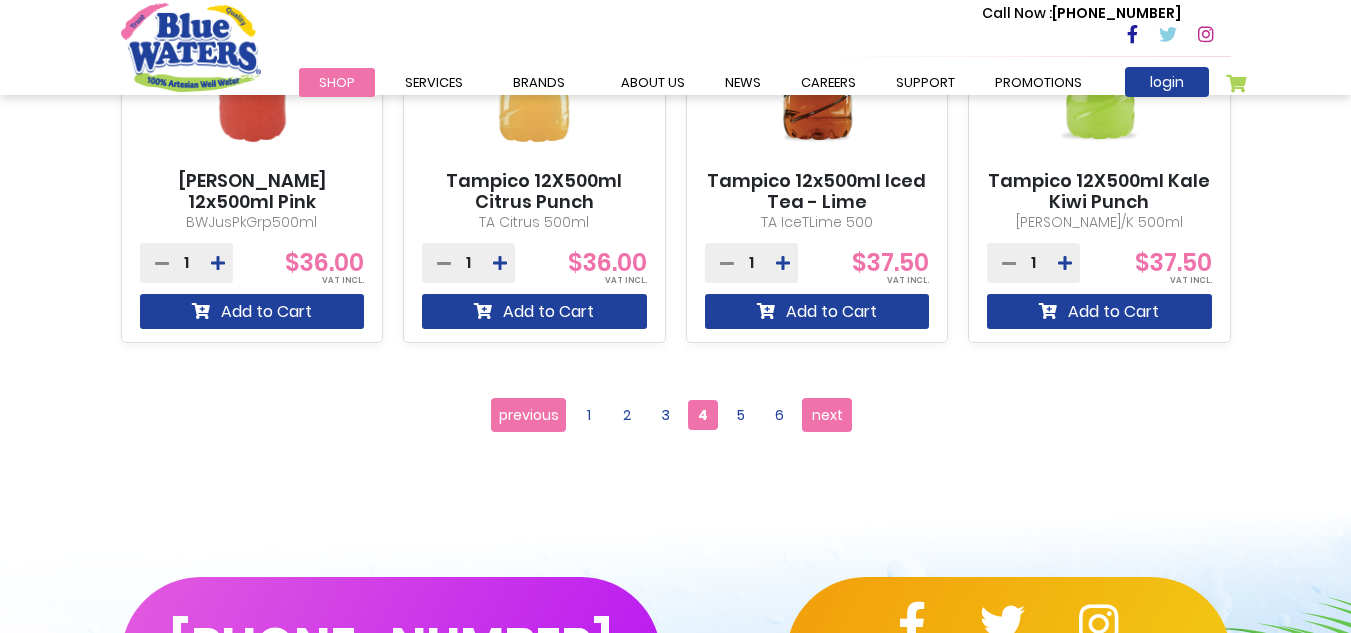 scroll, scrollTop: 2032, scrollLeft: 0, axis: vertical 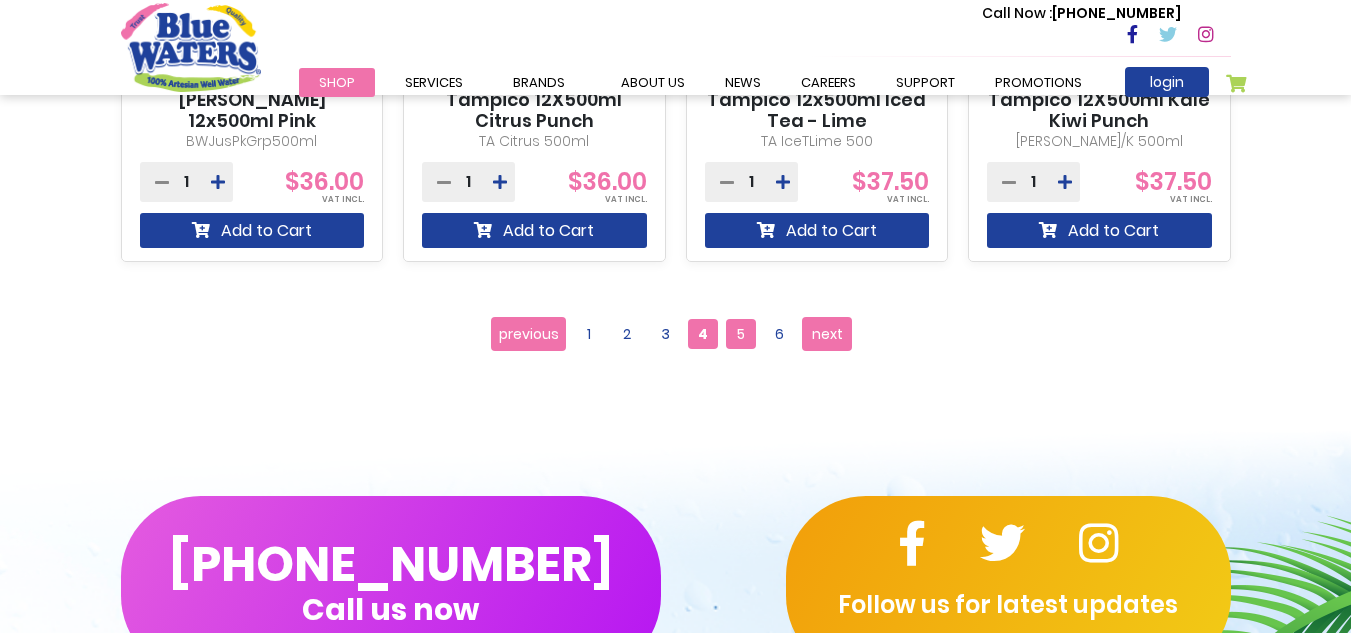 click on "5" at bounding box center [741, 334] 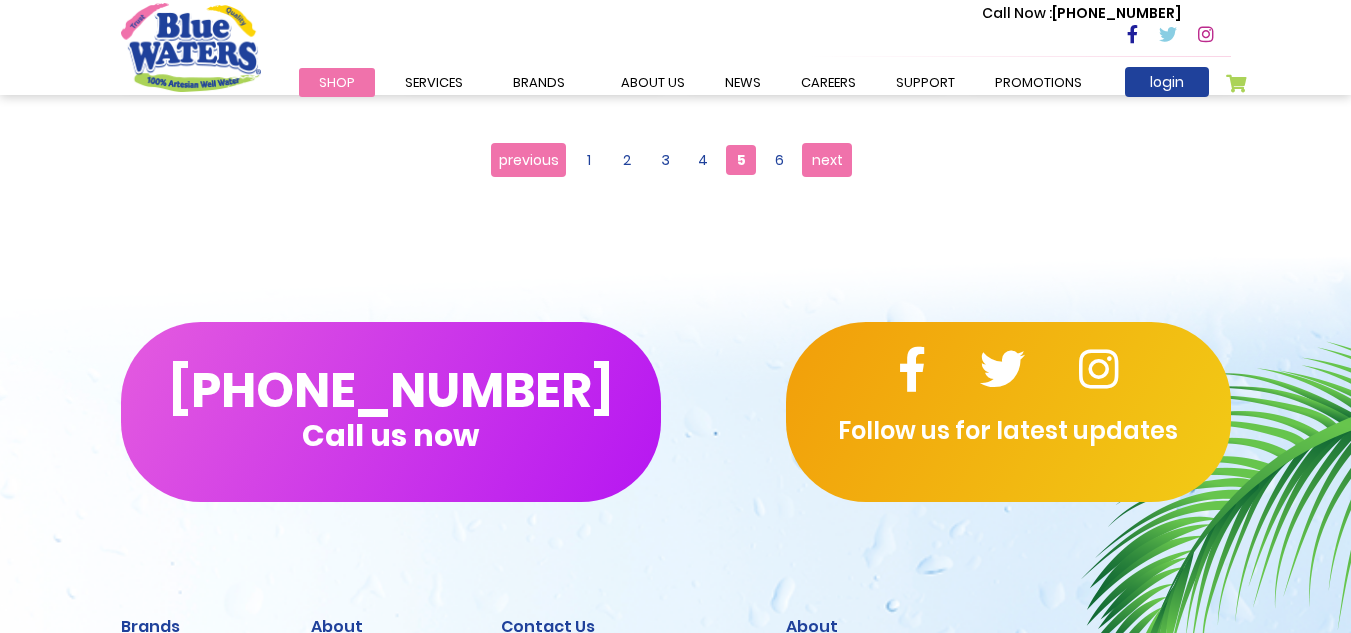 scroll, scrollTop: 2224, scrollLeft: 0, axis: vertical 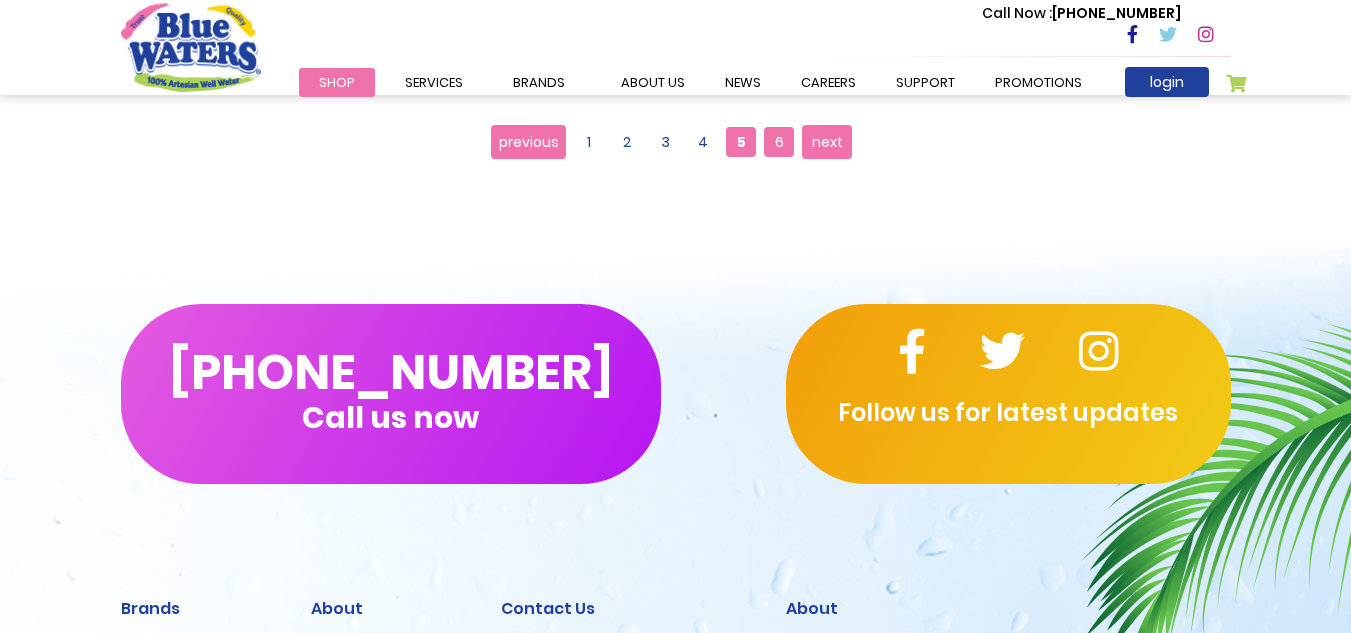 click on "6" at bounding box center [779, 142] 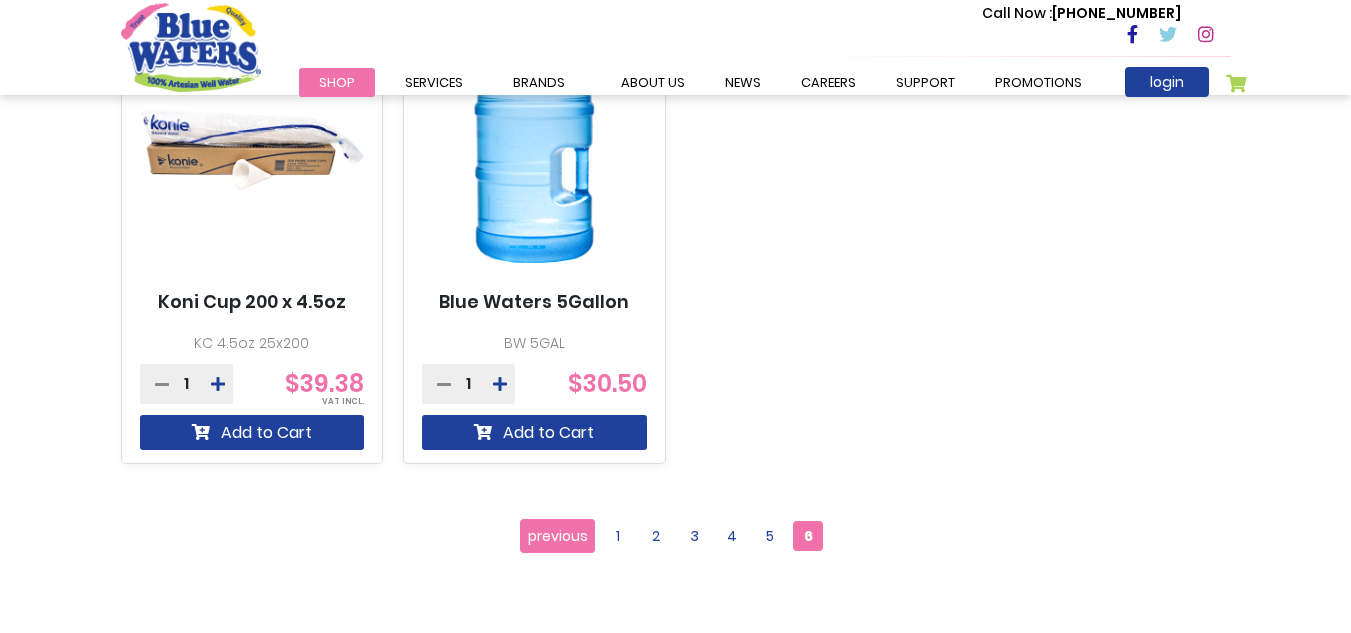 scroll, scrollTop: 1831, scrollLeft: 0, axis: vertical 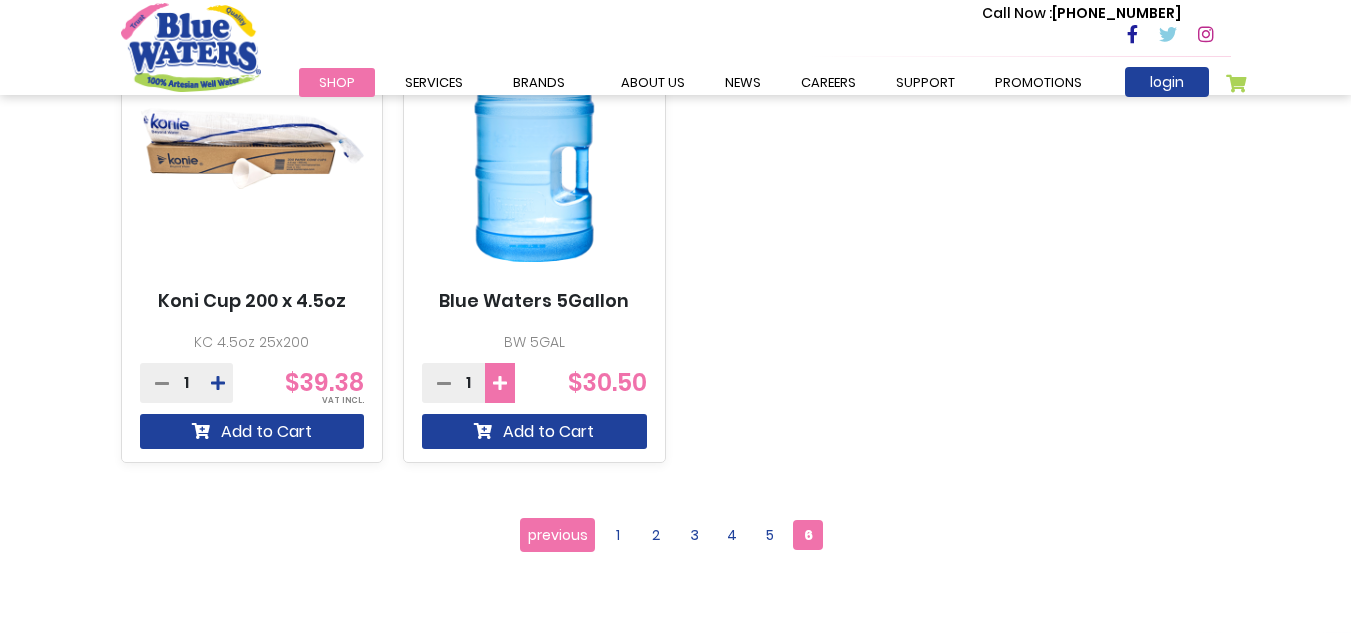 click at bounding box center [500, 383] 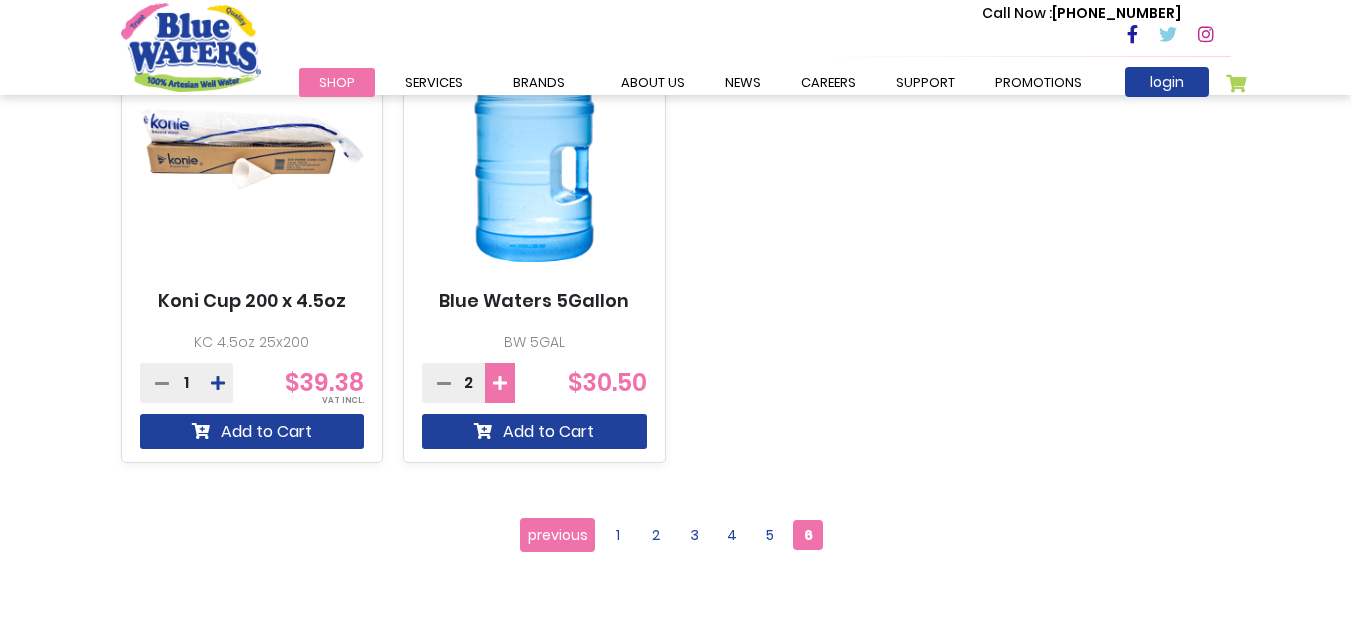 click at bounding box center [500, 383] 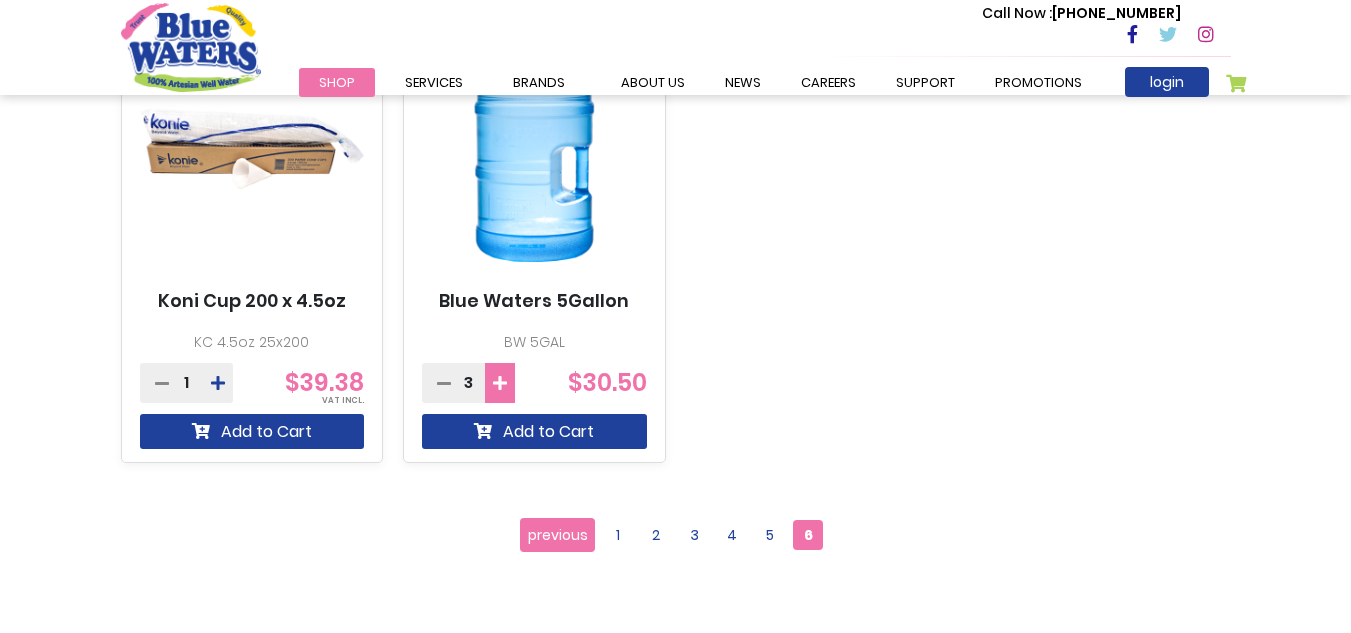 click at bounding box center [500, 383] 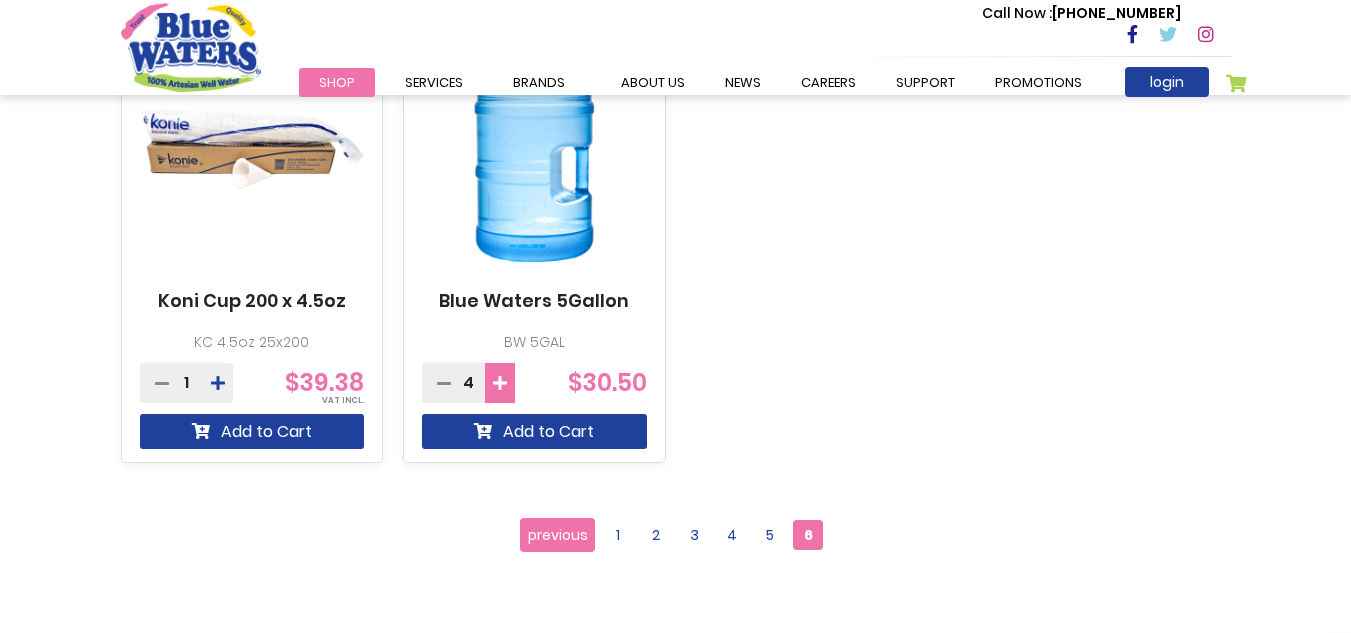 click at bounding box center (500, 383) 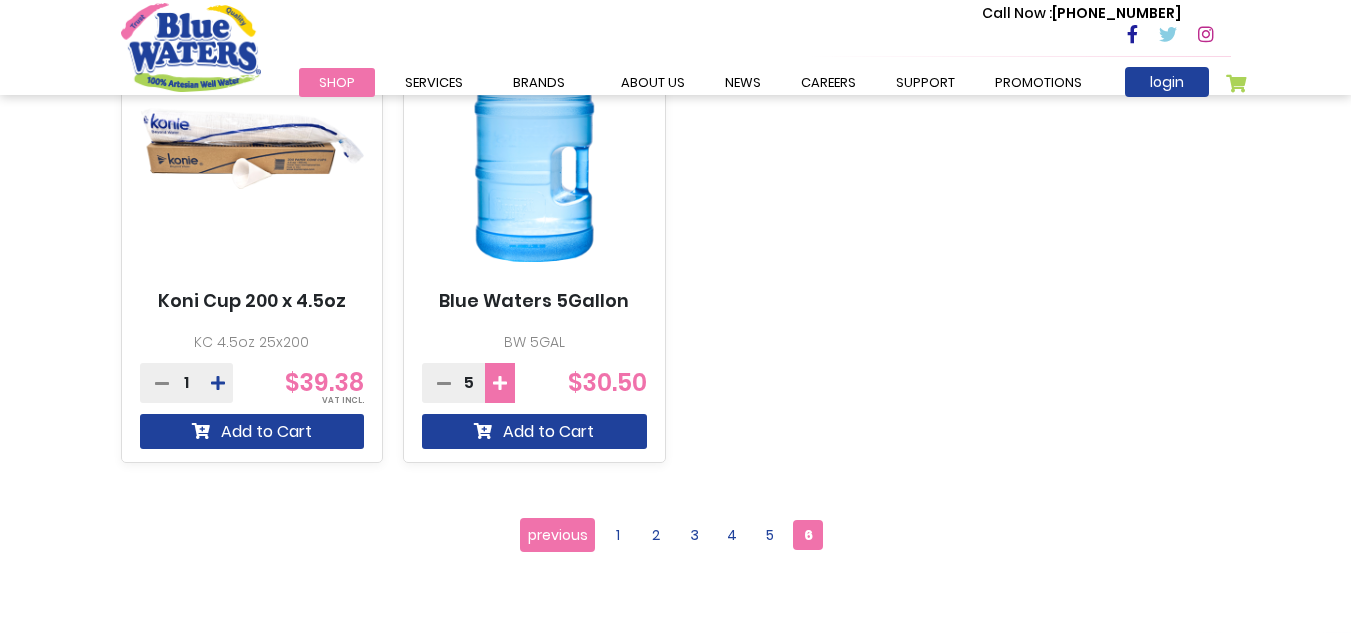 click at bounding box center (500, 383) 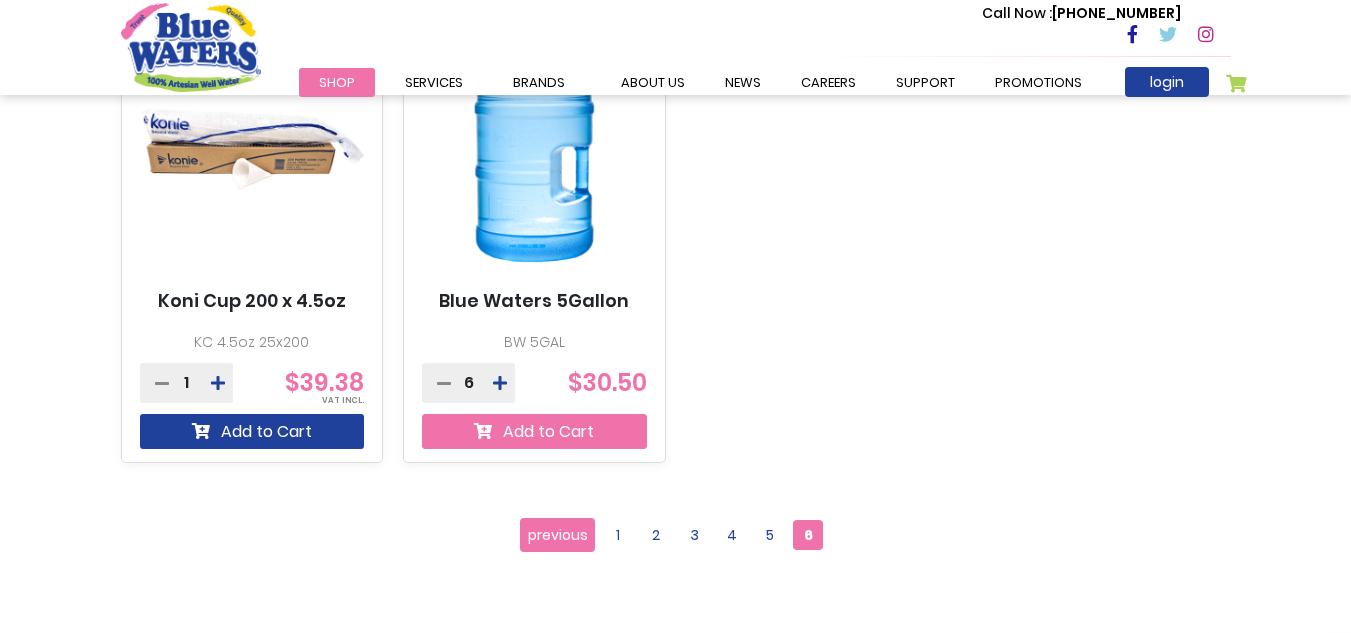 click on "Add to Cart" at bounding box center [534, 431] 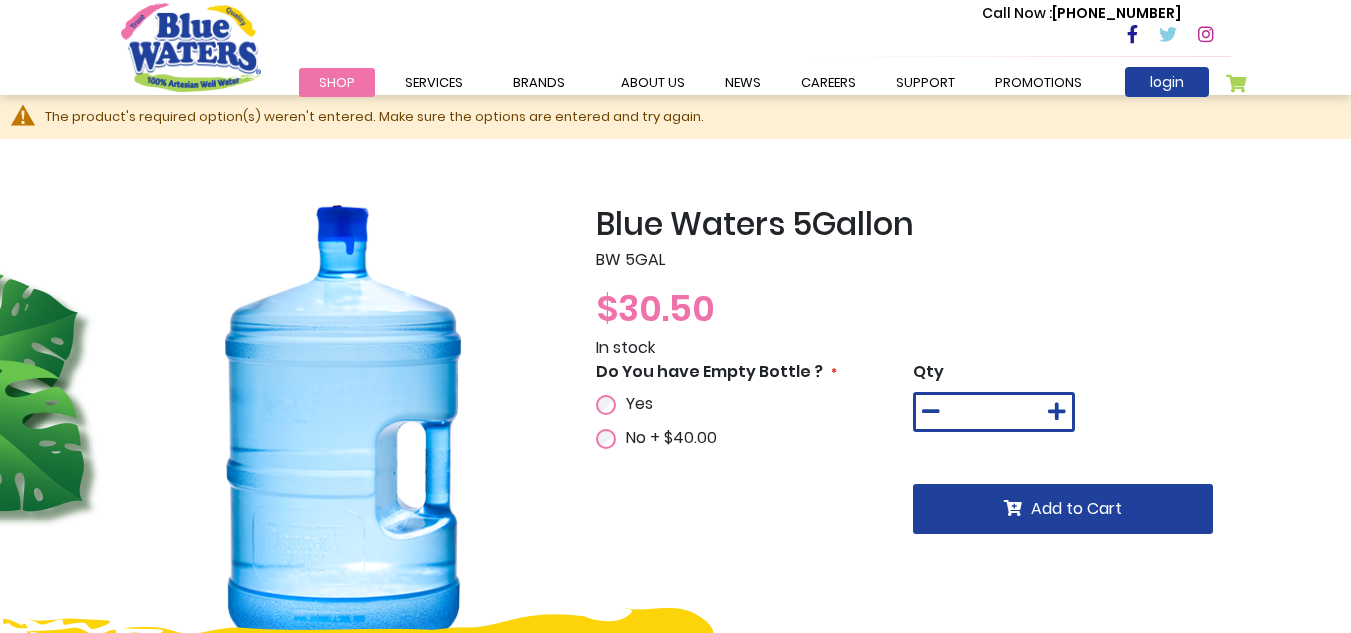 scroll, scrollTop: 0, scrollLeft: 0, axis: both 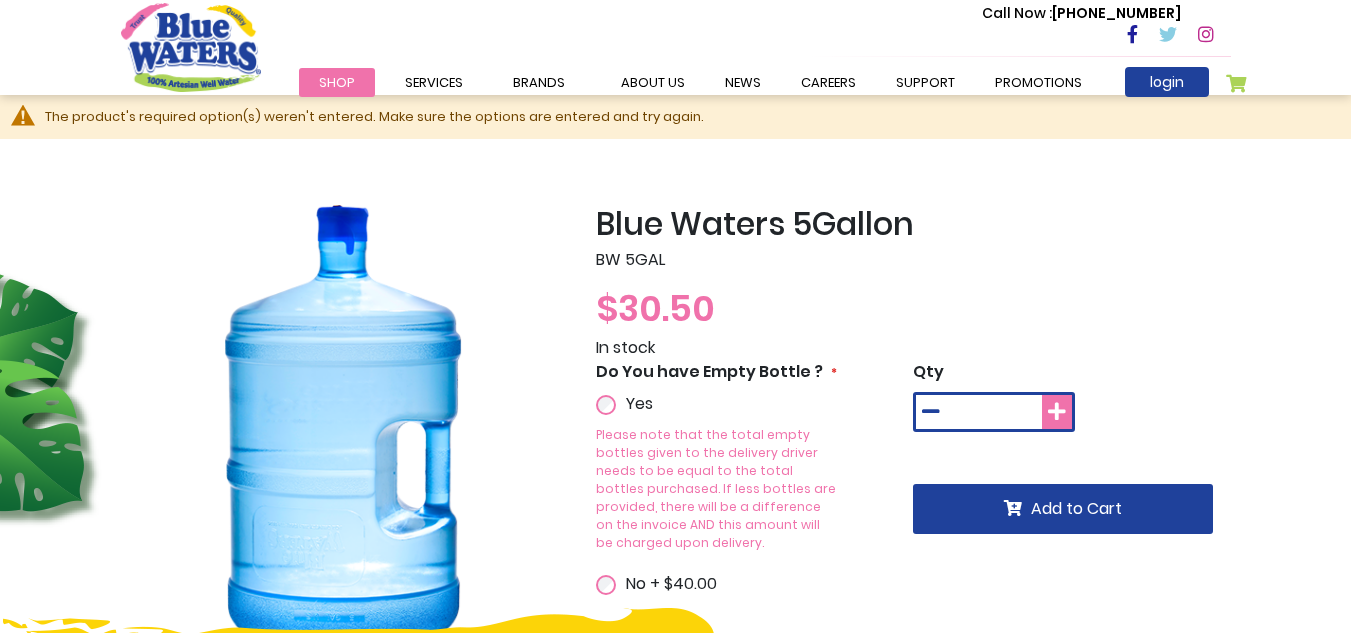 click at bounding box center (1057, 412) 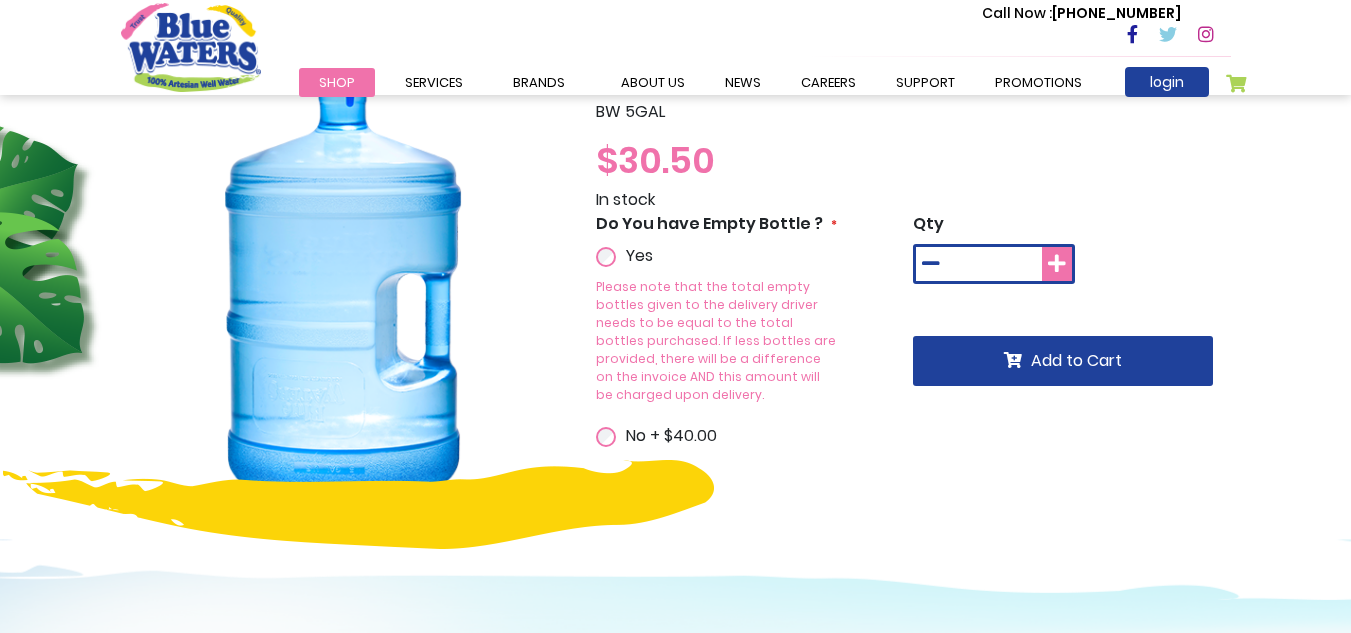 scroll, scrollTop: 151, scrollLeft: 0, axis: vertical 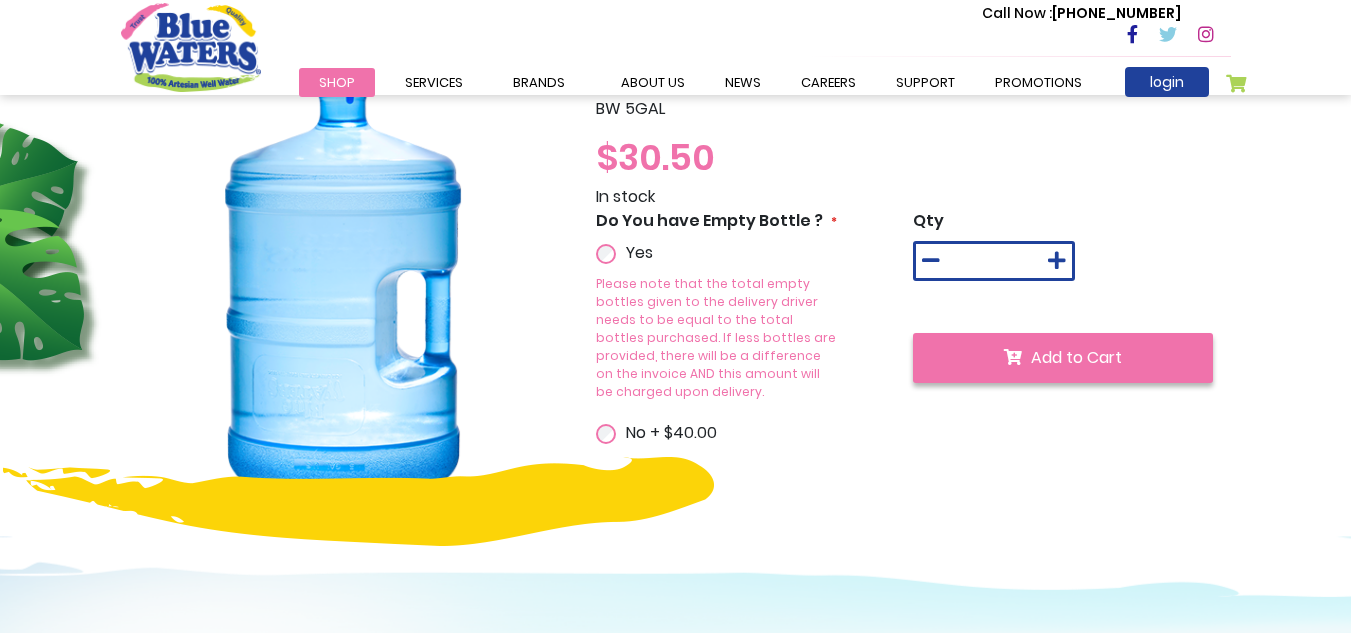 click at bounding box center [1013, 357] 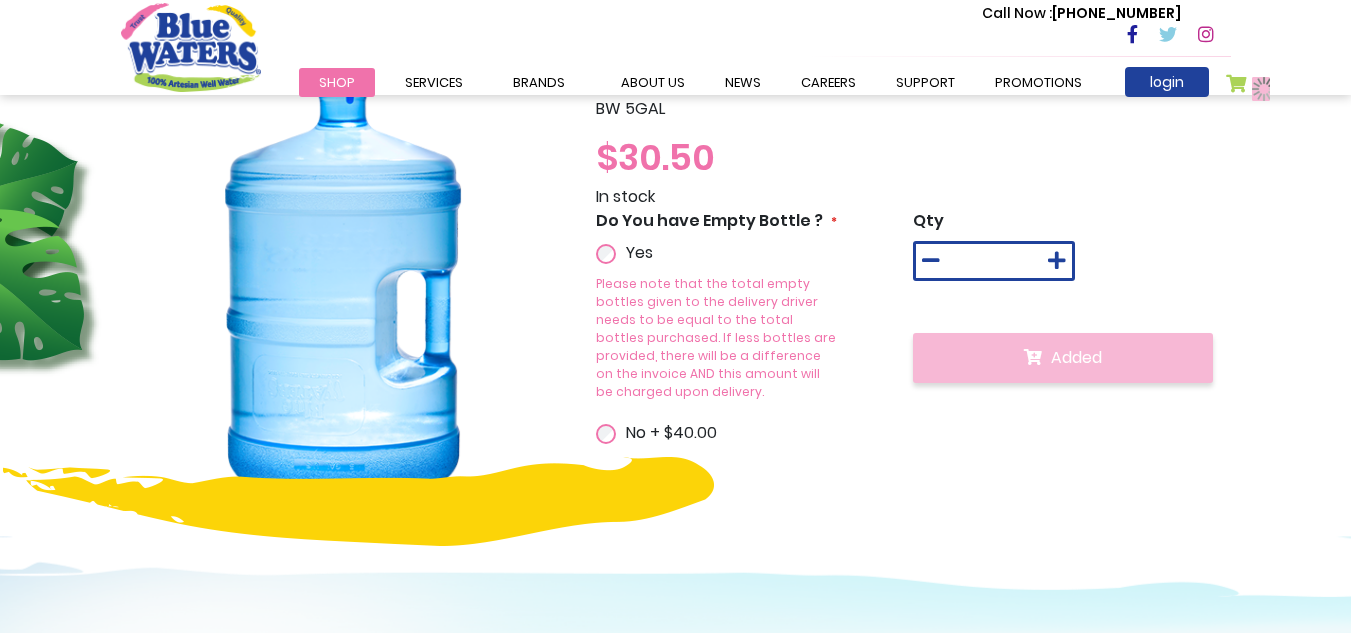 scroll, scrollTop: 204, scrollLeft: 0, axis: vertical 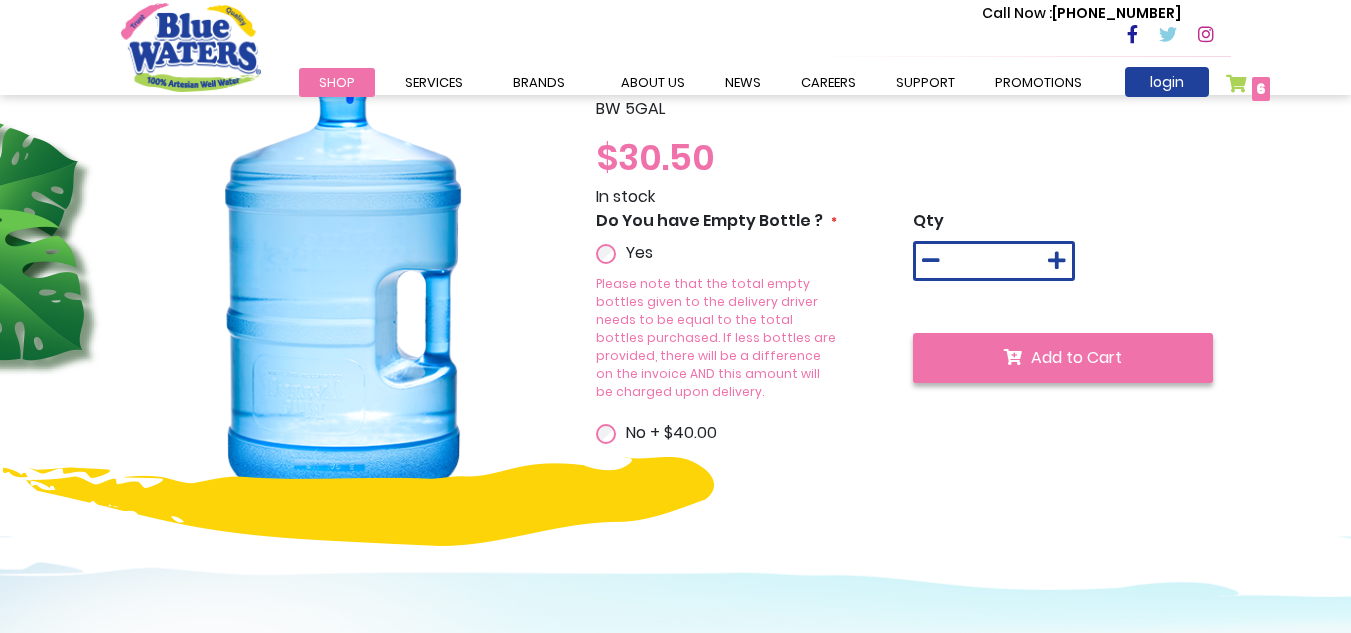 click on "Add to Cart" at bounding box center [1076, 357] 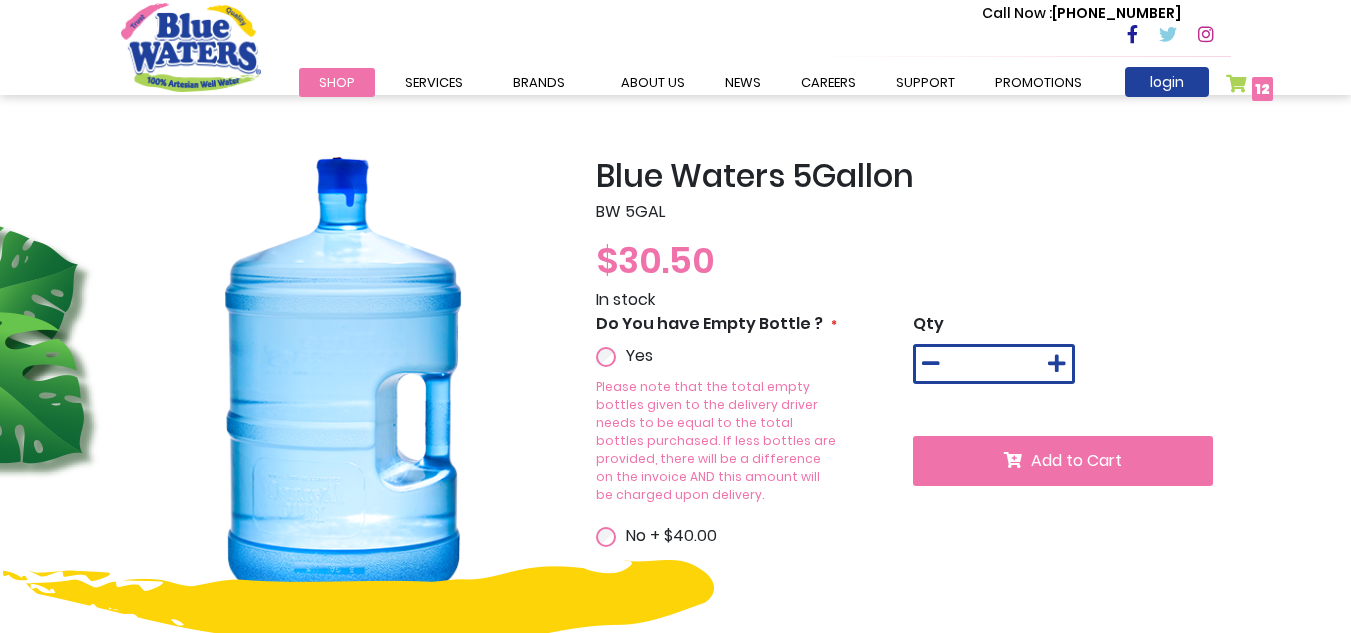 scroll, scrollTop: 95, scrollLeft: 0, axis: vertical 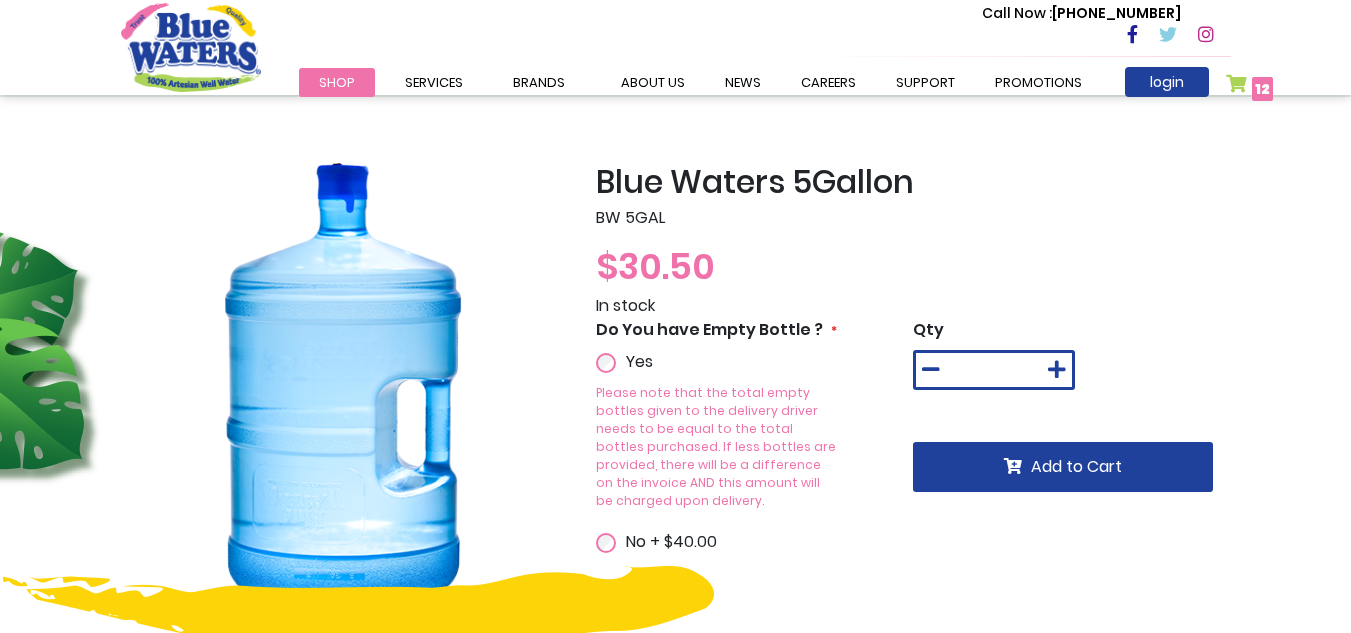 click on "My Cart
12
12
items" at bounding box center (1250, 88) 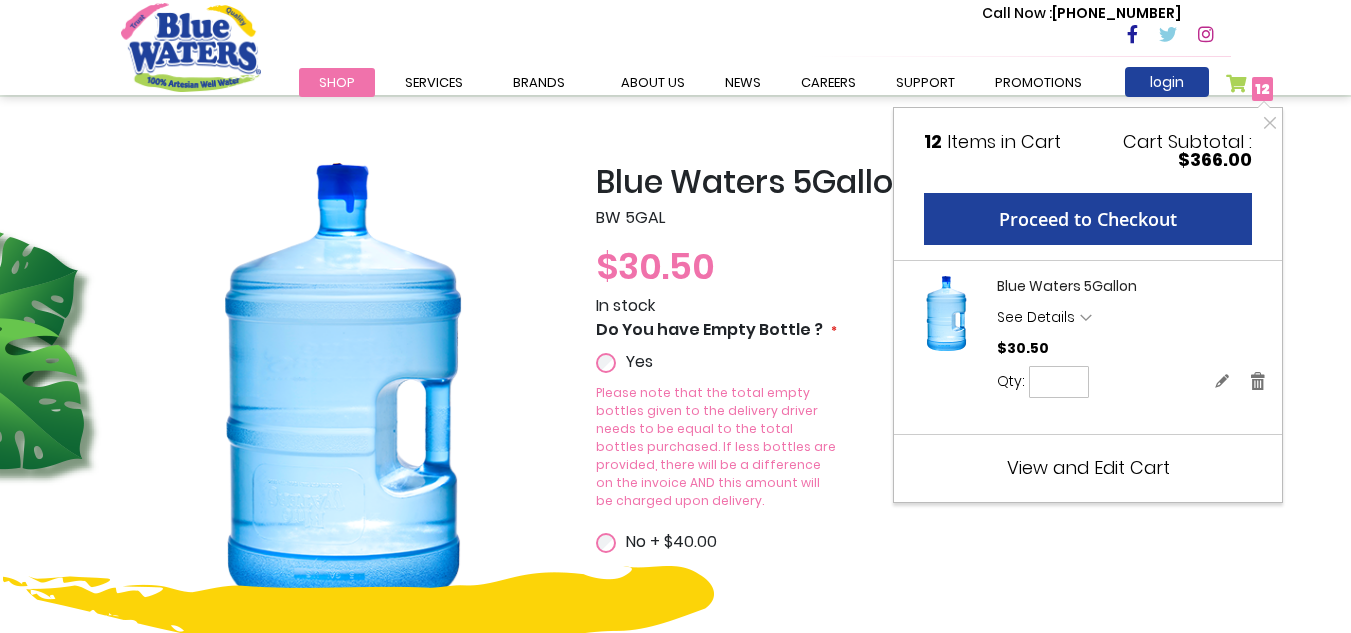 click on "**" at bounding box center (1059, 382) 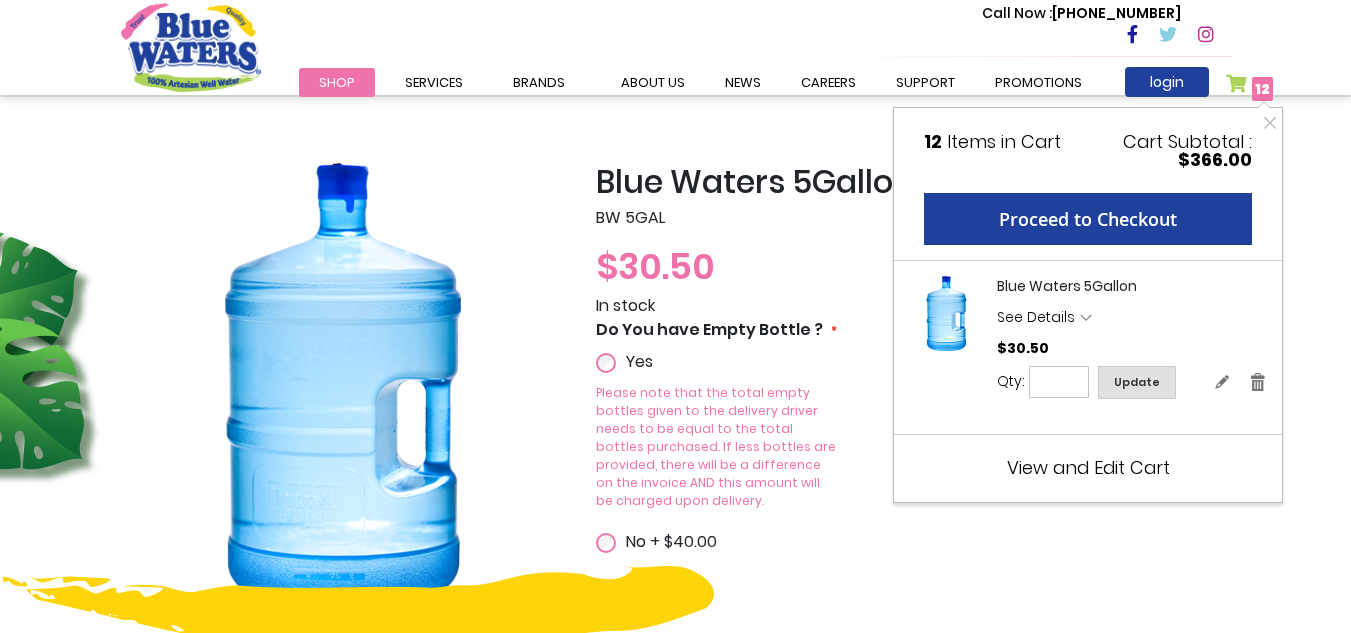 type on "*" 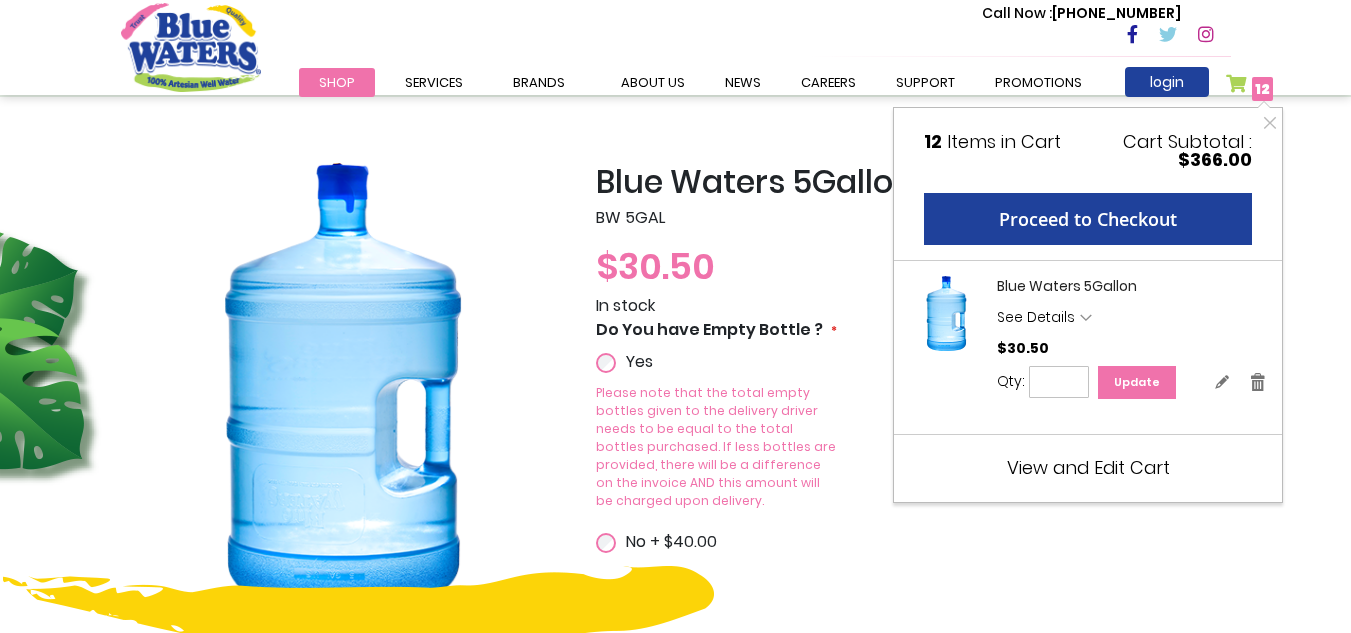 click on "Update" at bounding box center [1137, 382] 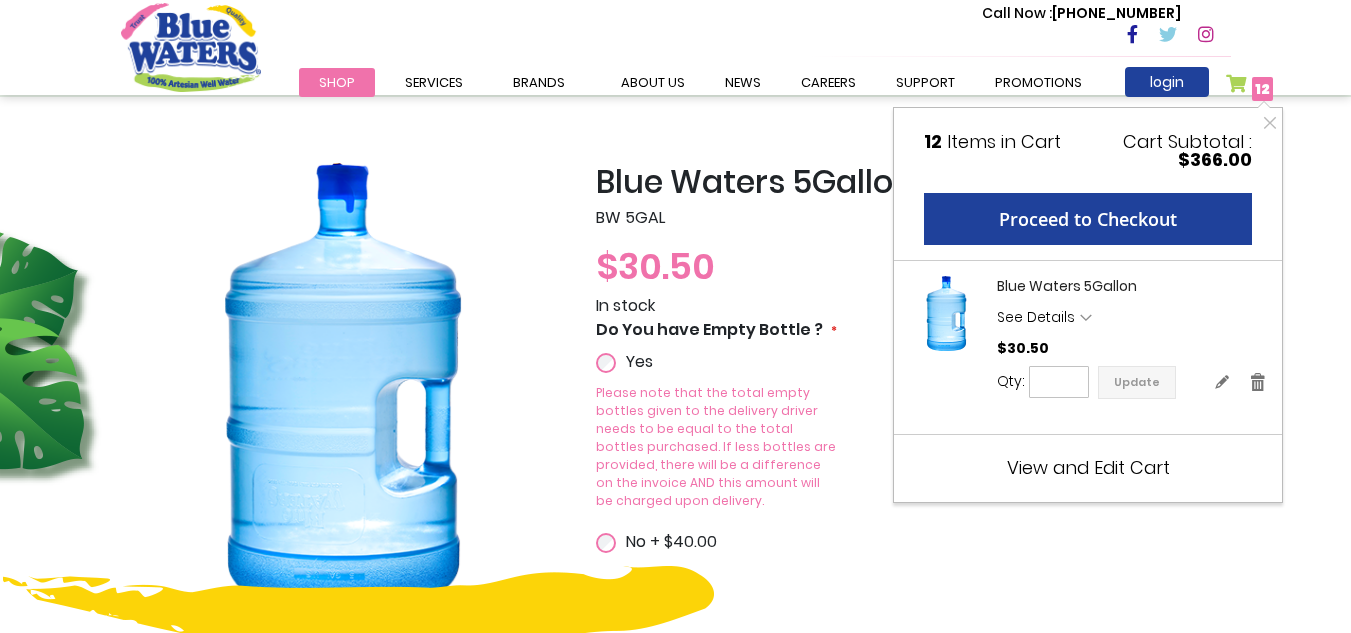 click on "View and Edit Cart" at bounding box center [1088, 467] 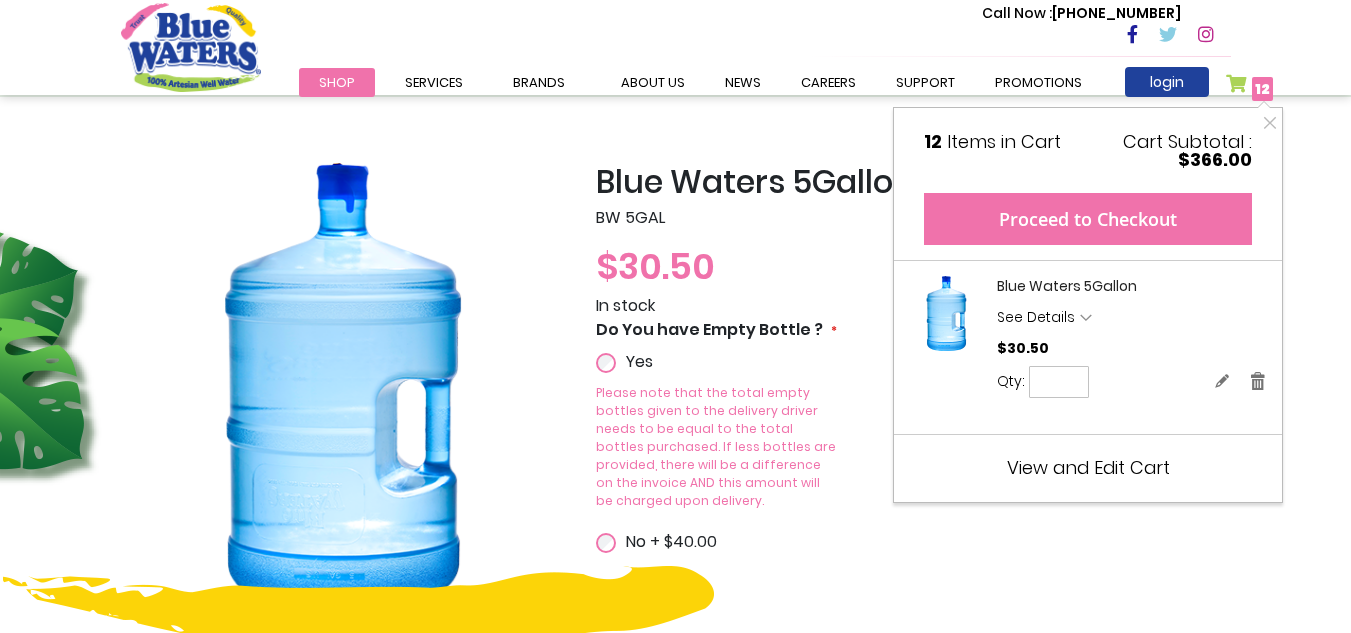 click on "Proceed to Checkout" at bounding box center (1088, 219) 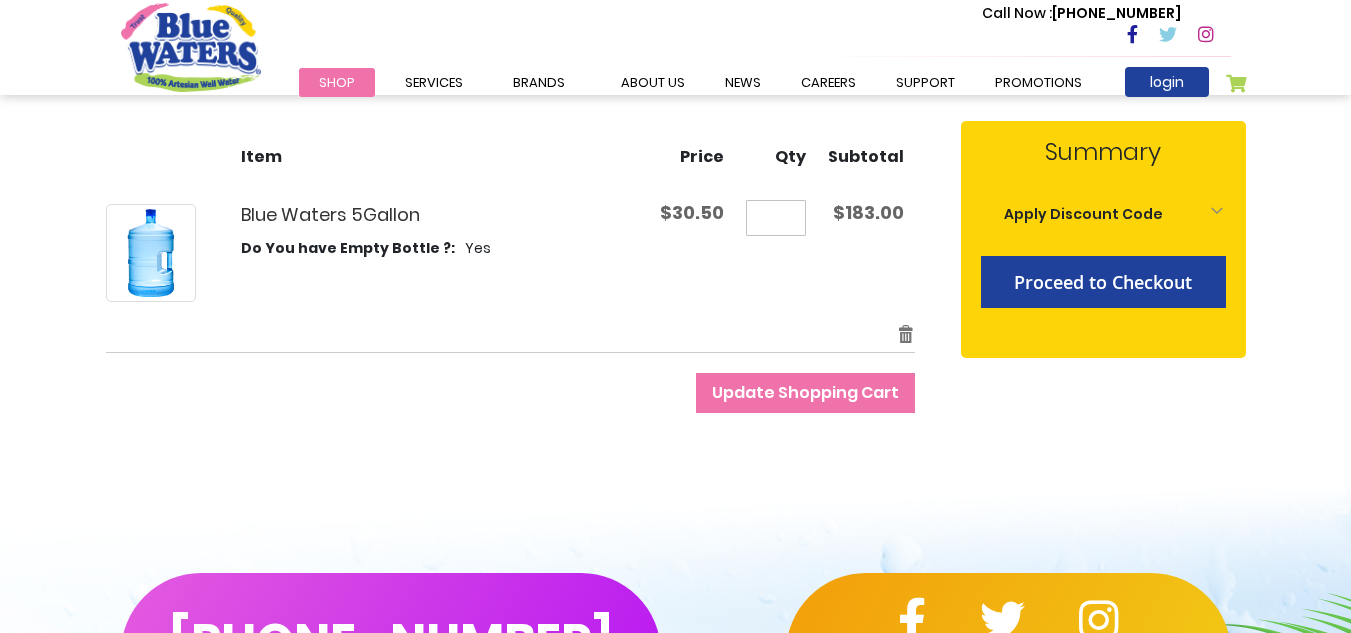 scroll, scrollTop: 271, scrollLeft: 0, axis: vertical 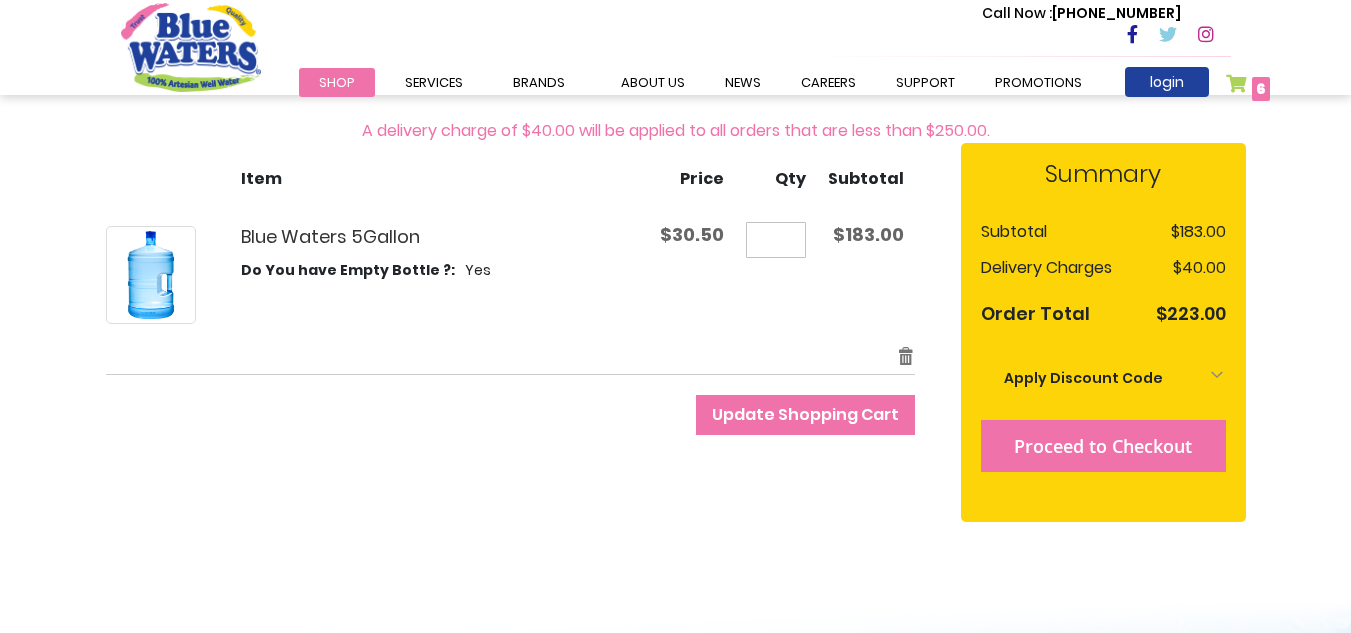 click on "Proceed to Checkout" at bounding box center [1103, 446] 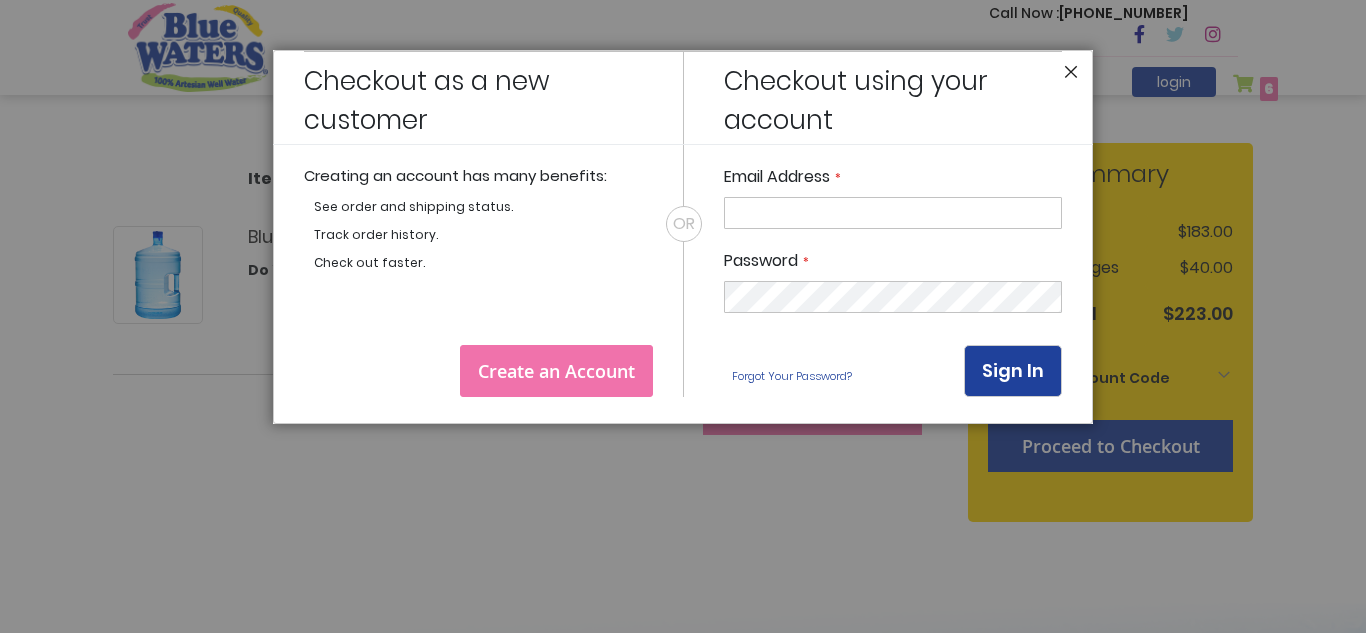 click on "Close" at bounding box center [1071, 77] 